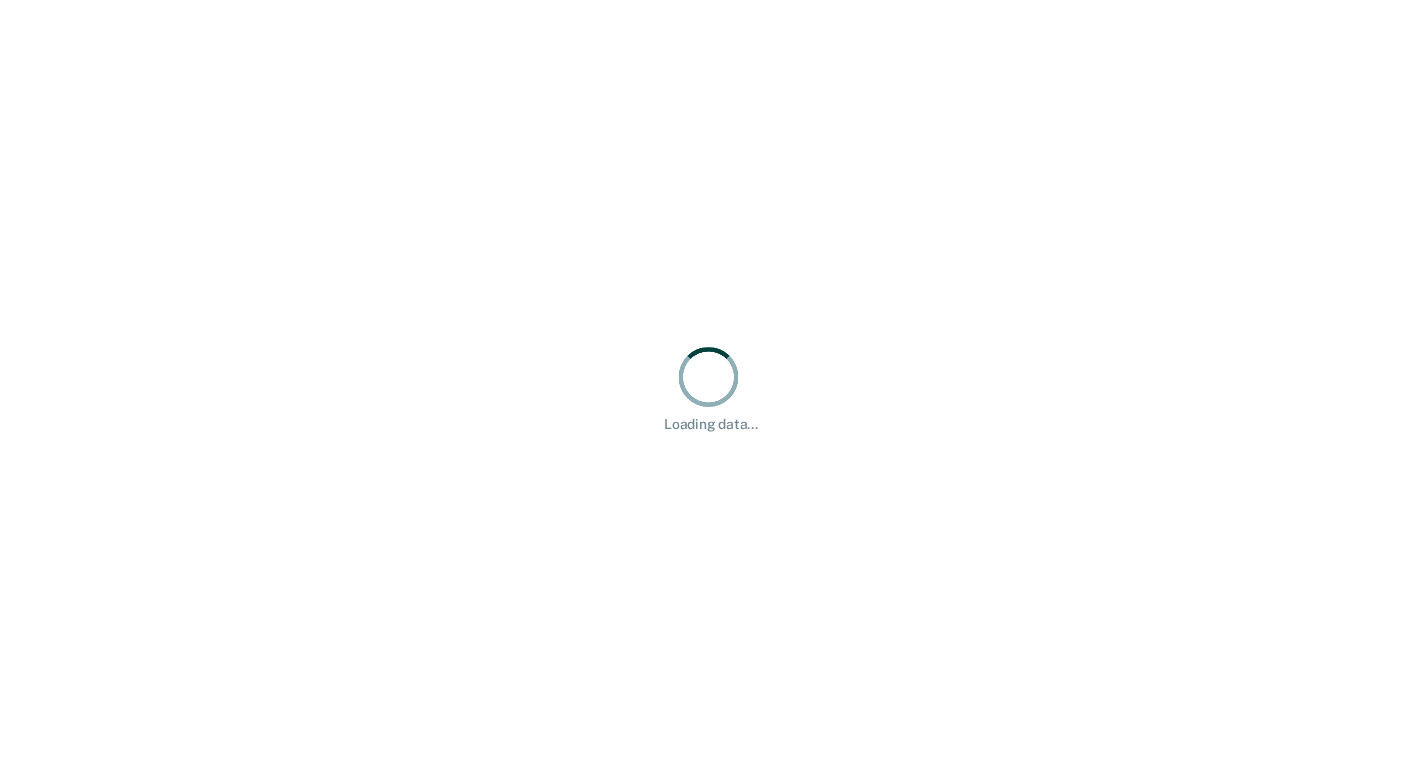 scroll, scrollTop: 0, scrollLeft: 0, axis: both 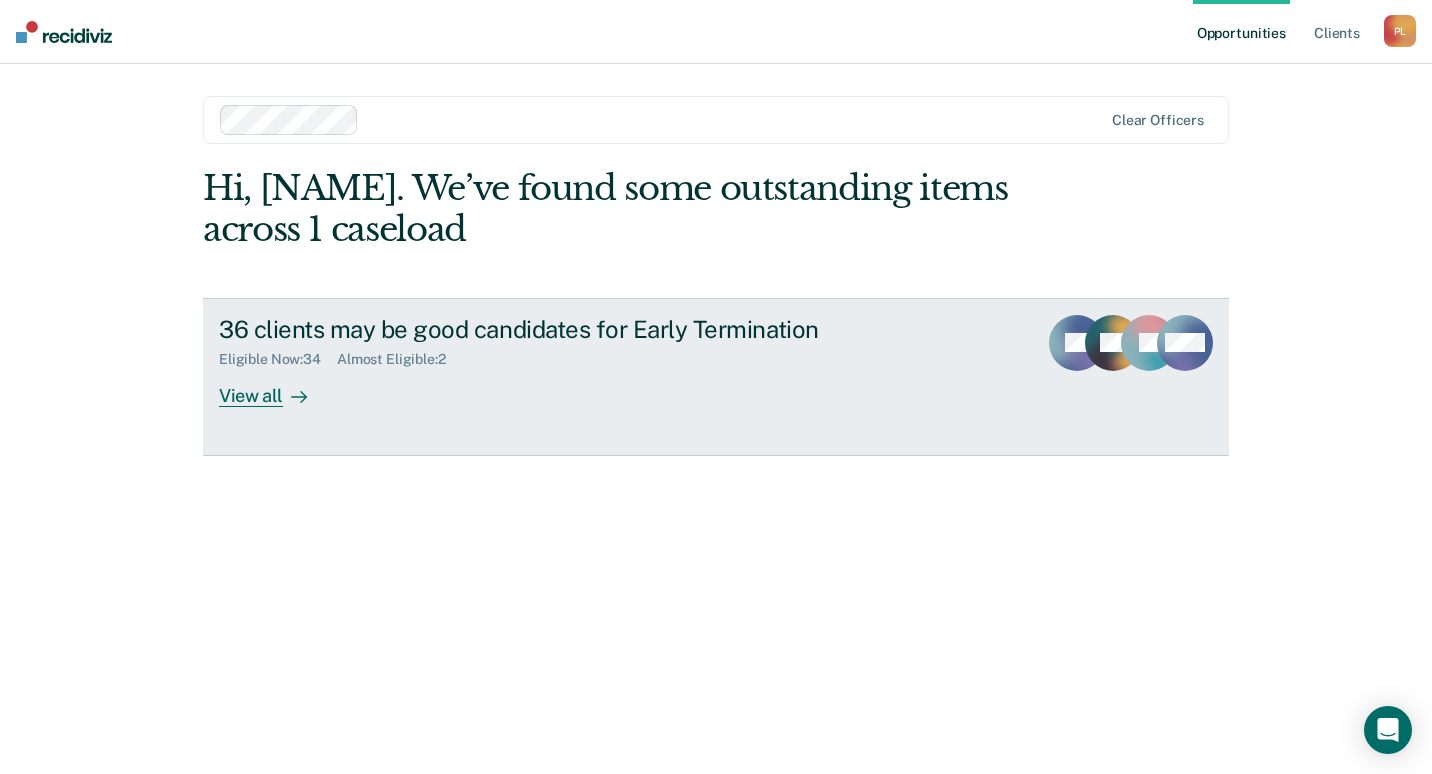 click on "View all" at bounding box center [275, 387] 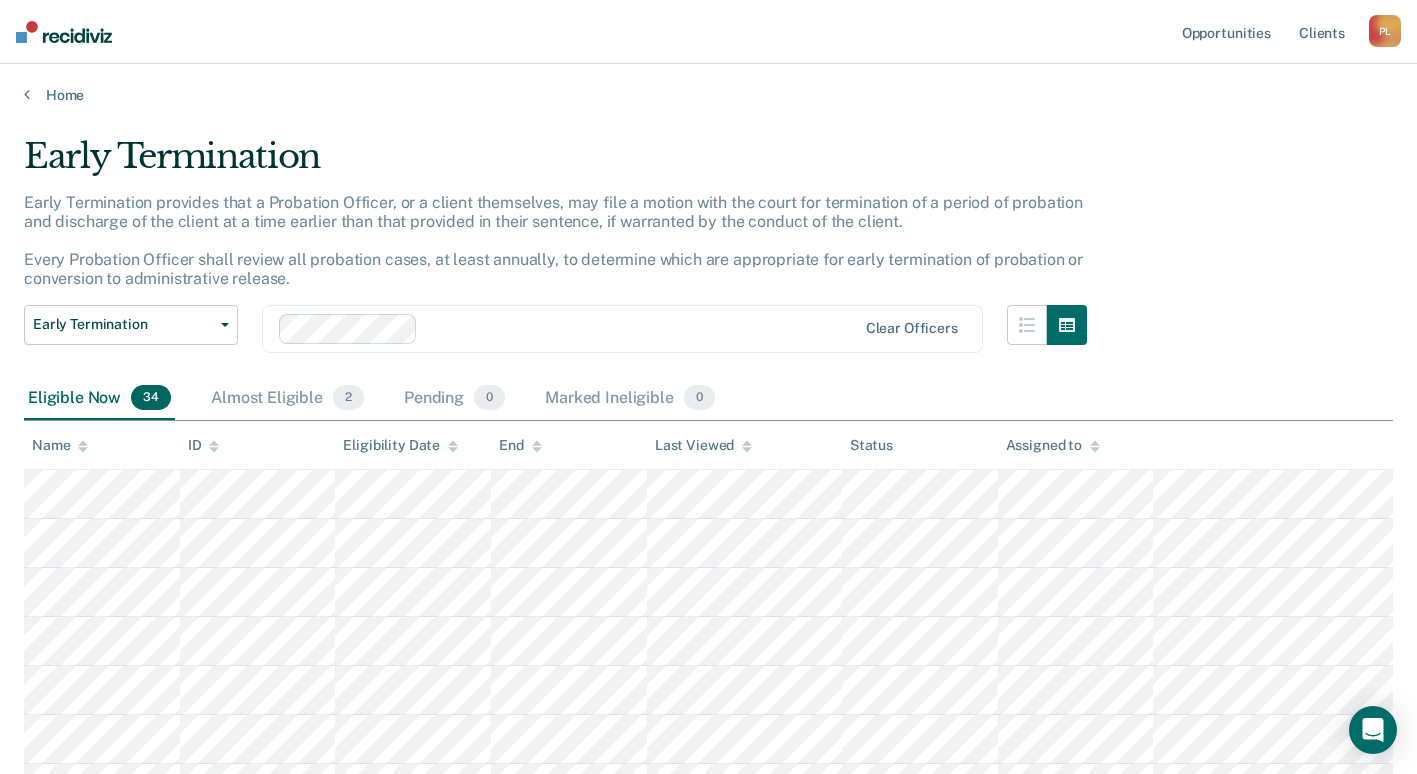 scroll, scrollTop: 0, scrollLeft: 0, axis: both 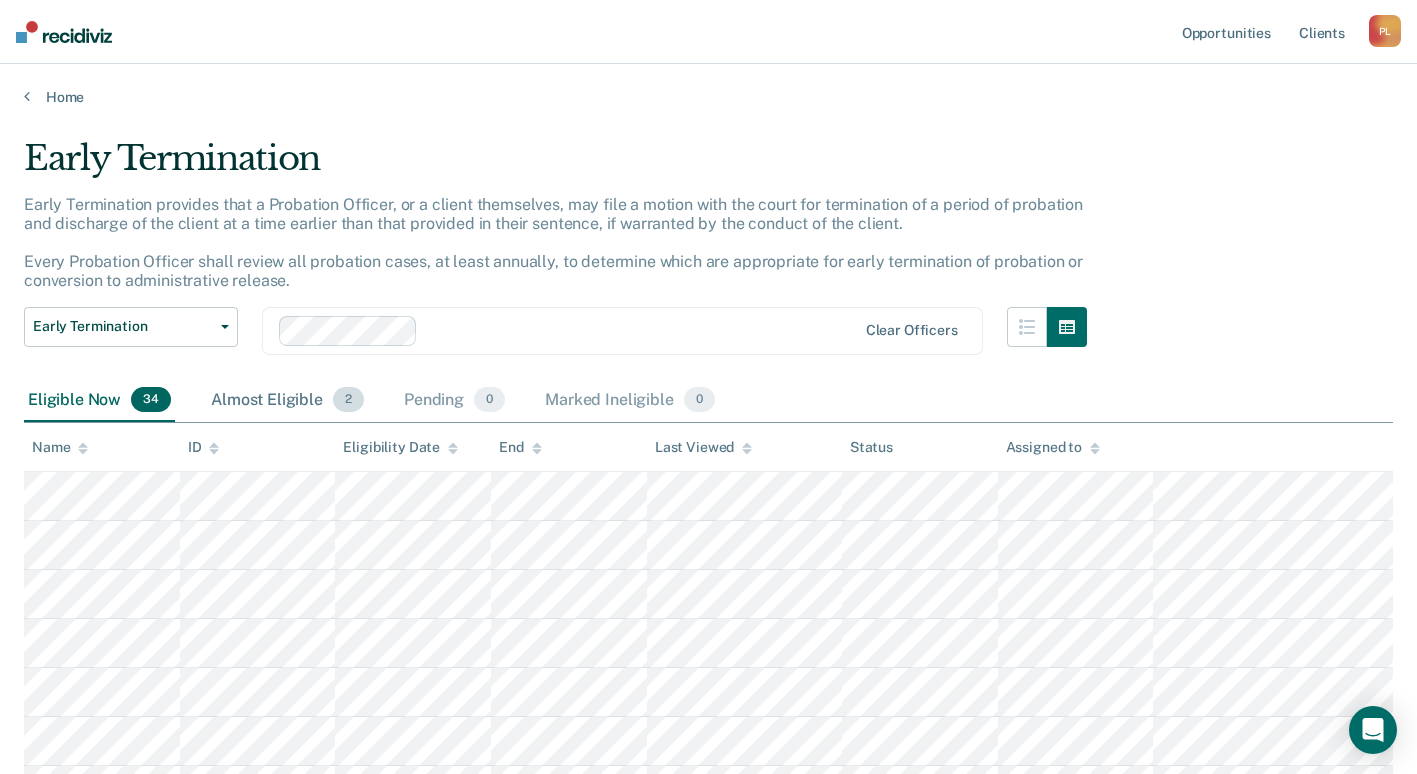 click on "Almost Eligible 2" at bounding box center (287, 401) 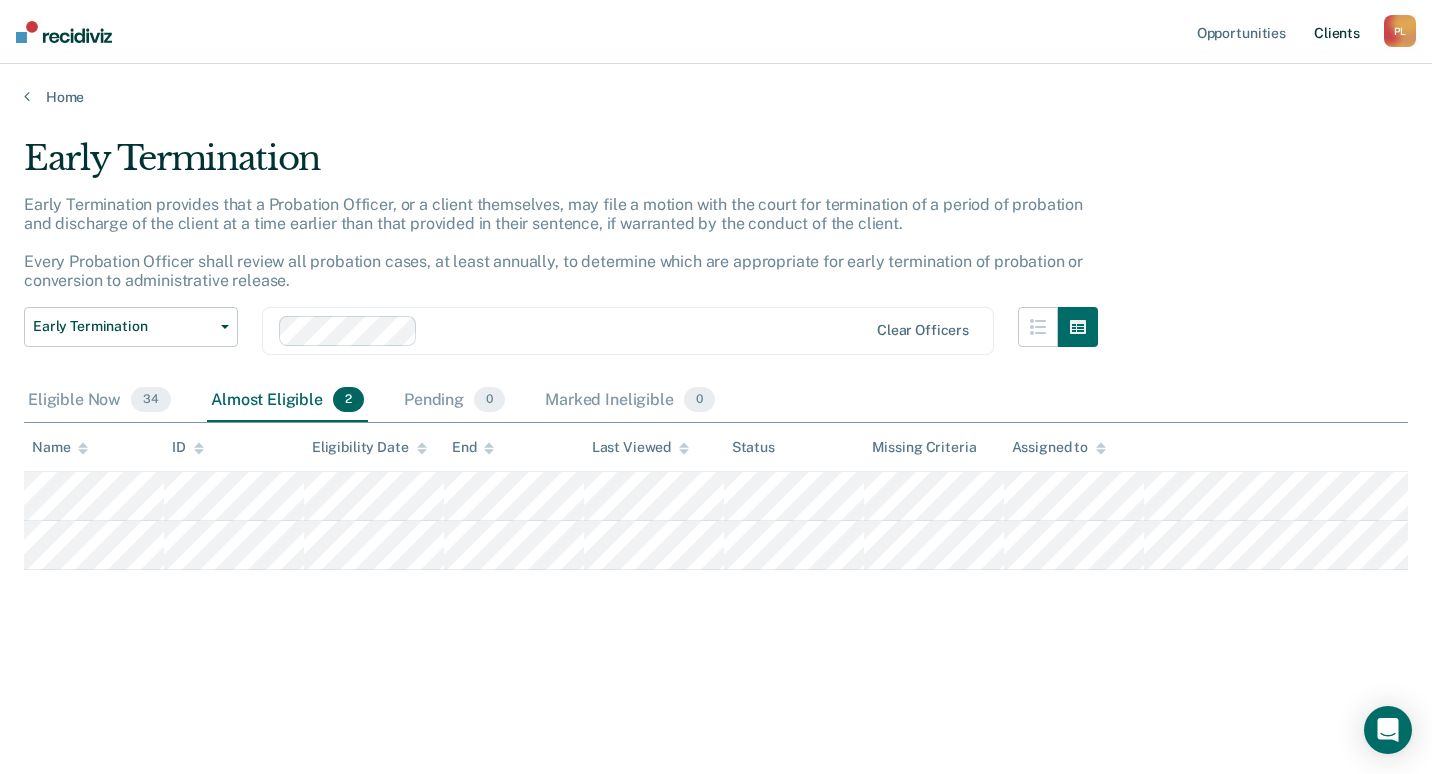 click on "Client s" at bounding box center [1337, 32] 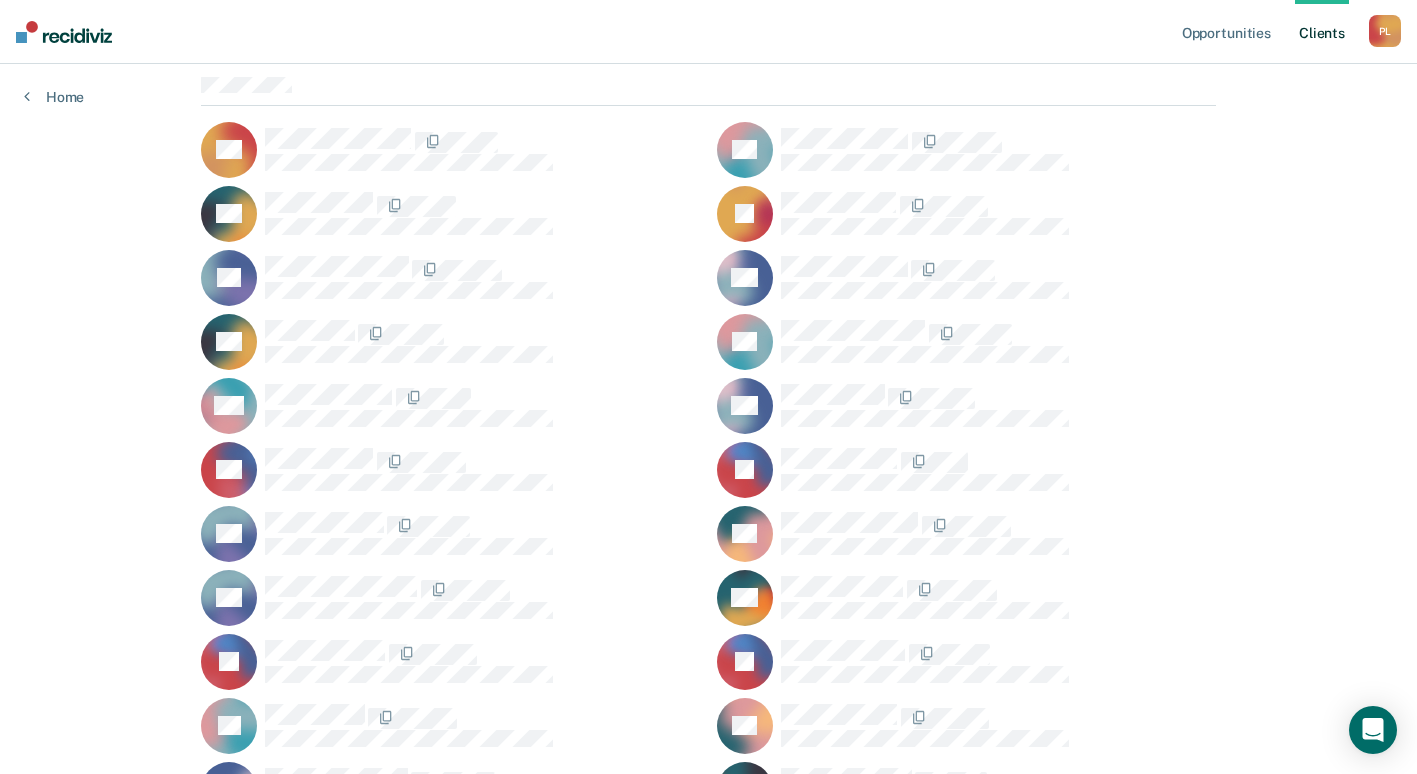 scroll, scrollTop: 200, scrollLeft: 0, axis: vertical 